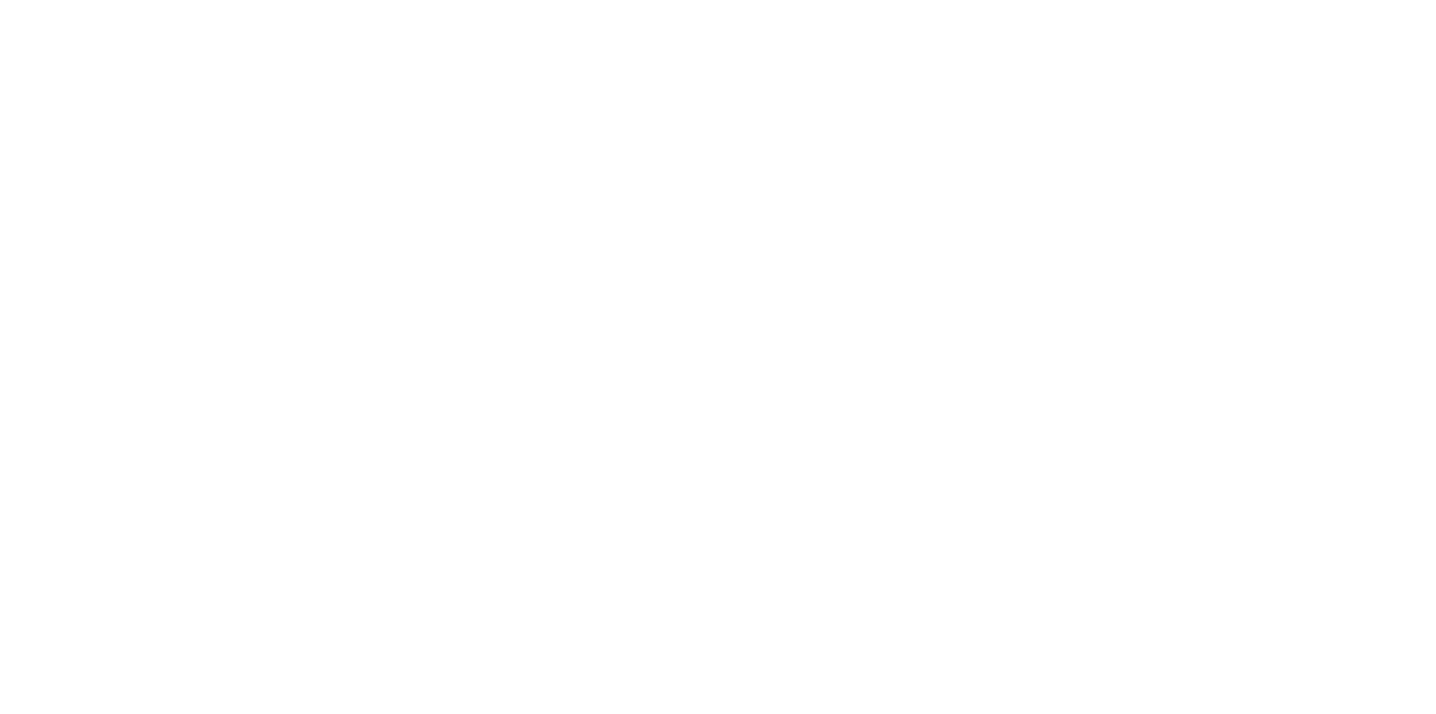 scroll, scrollTop: 0, scrollLeft: 0, axis: both 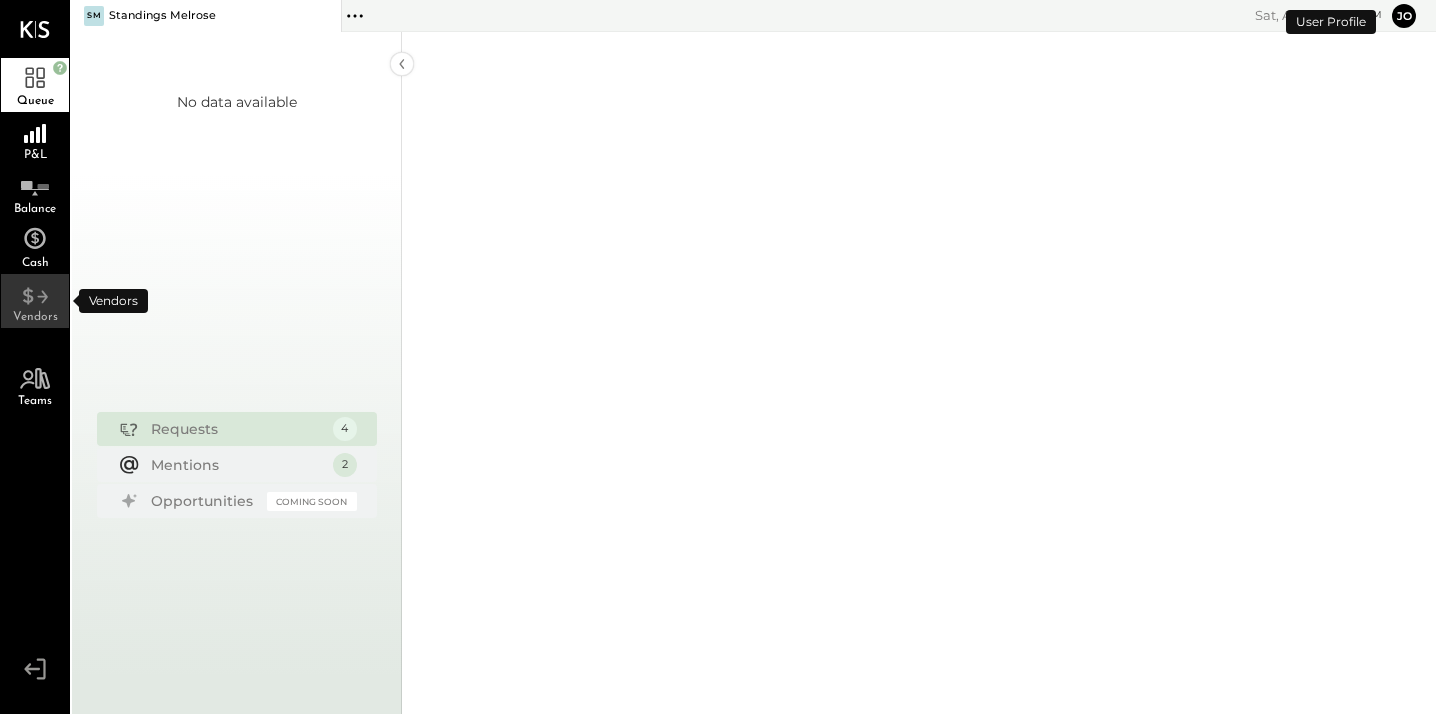 click 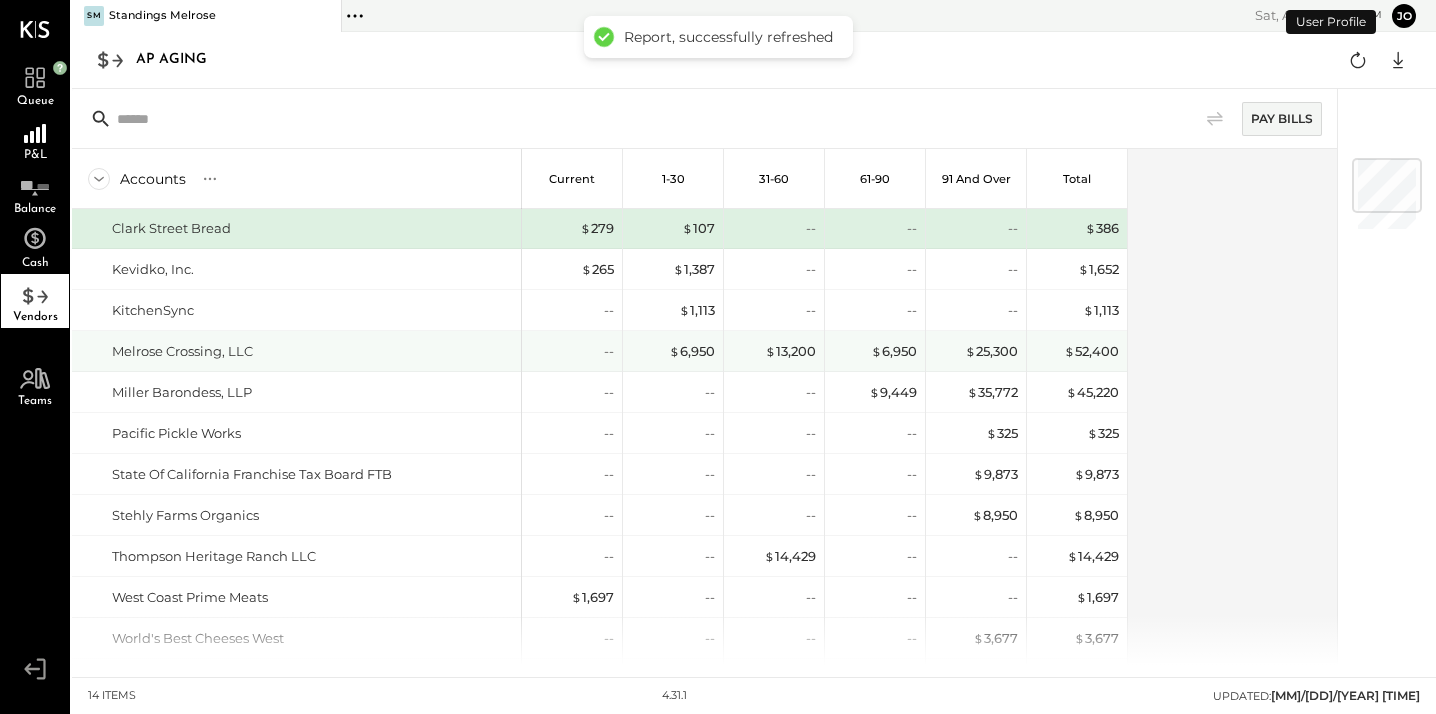 scroll, scrollTop: 45, scrollLeft: 0, axis: vertical 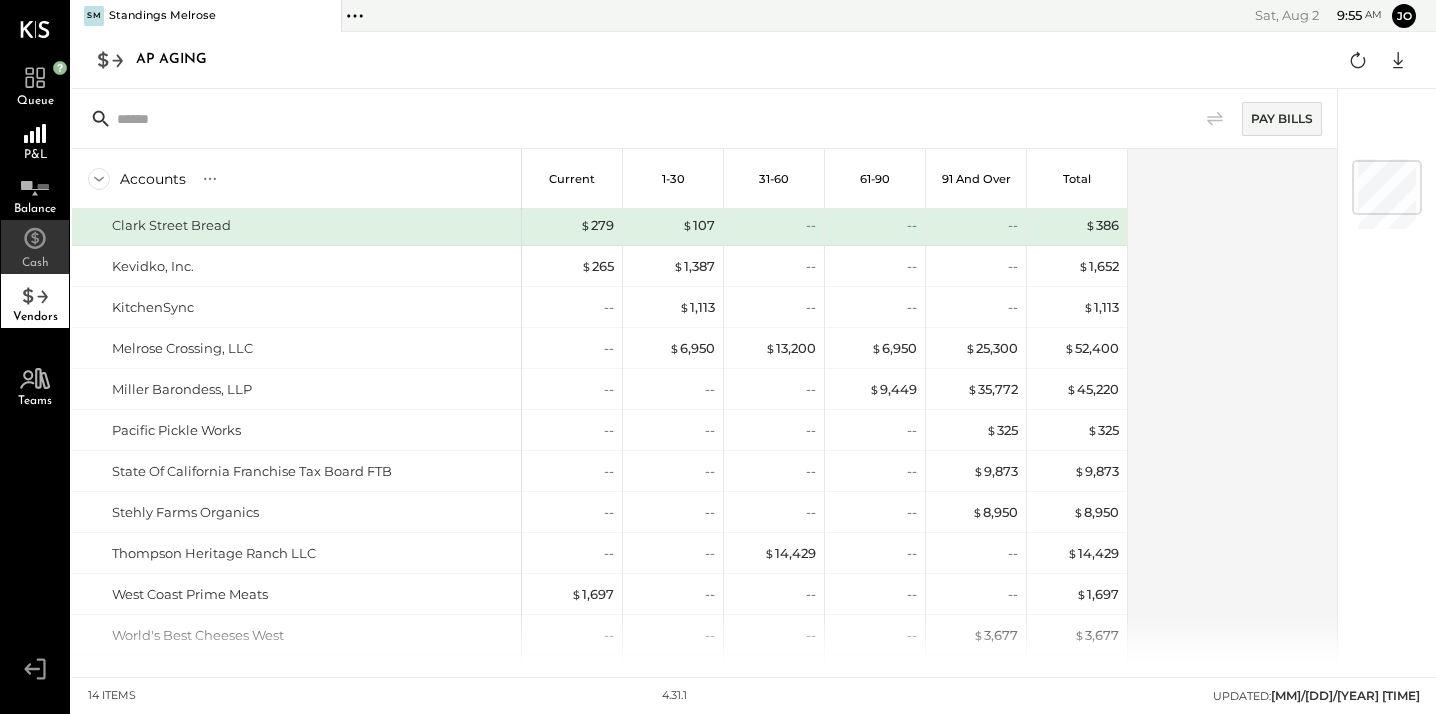 click on "Cash" at bounding box center [35, 247] 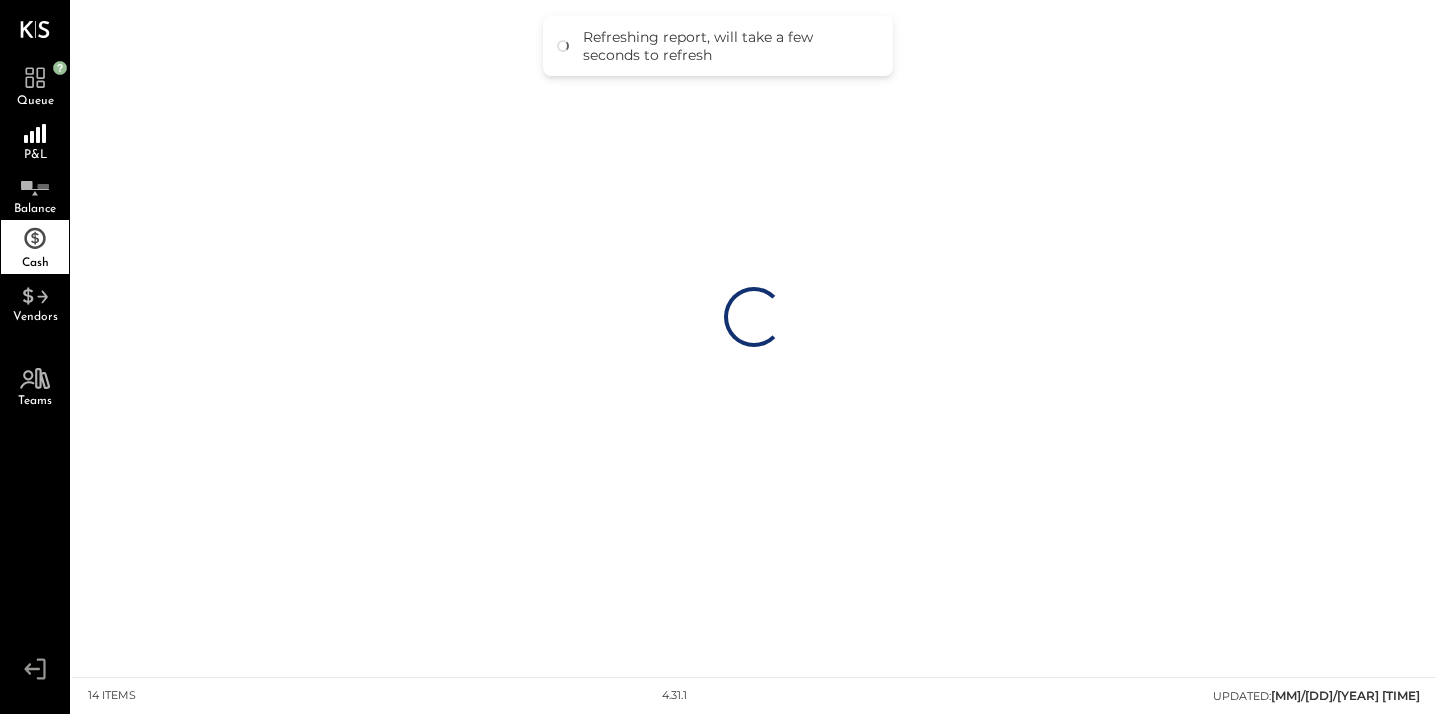 click at bounding box center (60, 68) 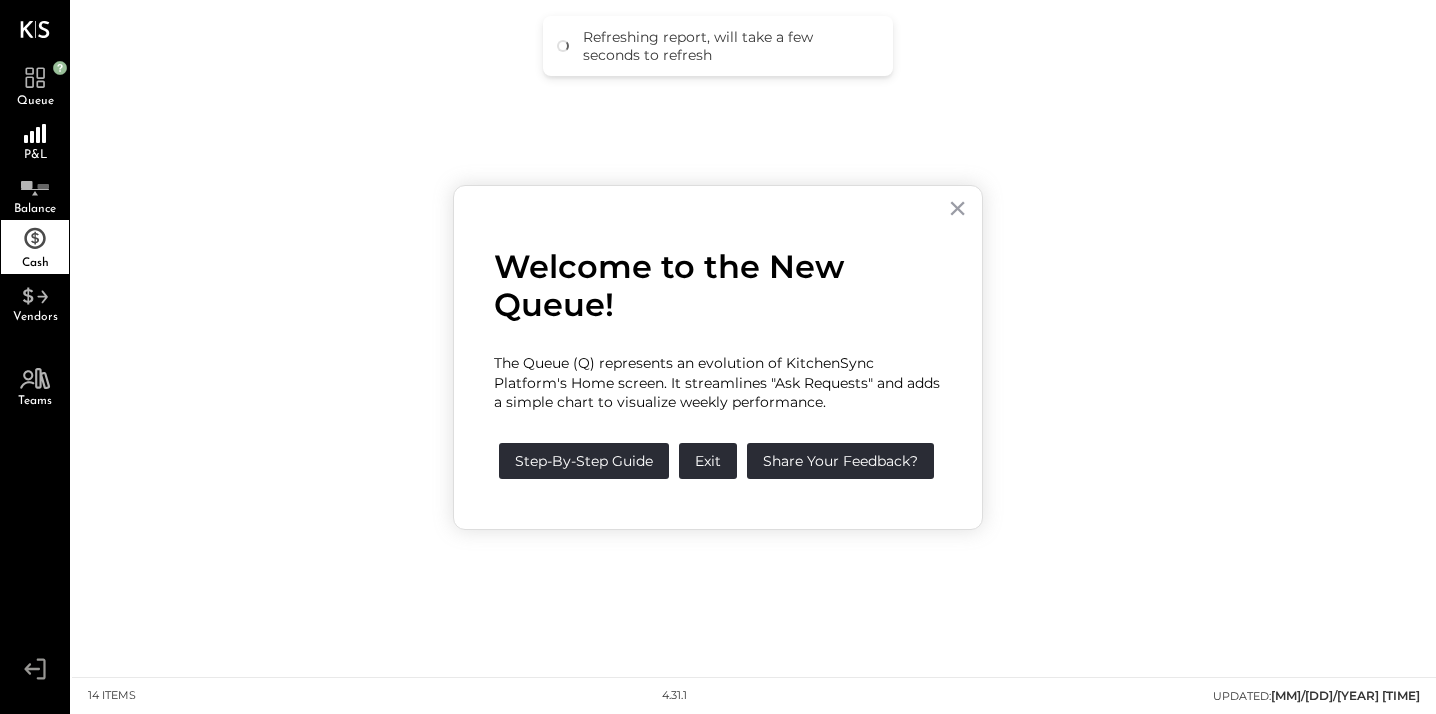 click on "× Welcome to the New Queue! The Queue (Q) represents an evolution of KitchenSync Platform's Home screen. It streamlines "Ask Requests" and adds a simple chart to visualize weekly performance.  Step-By-Step Guide Exit Share Your Feedback?" at bounding box center [718, 357] 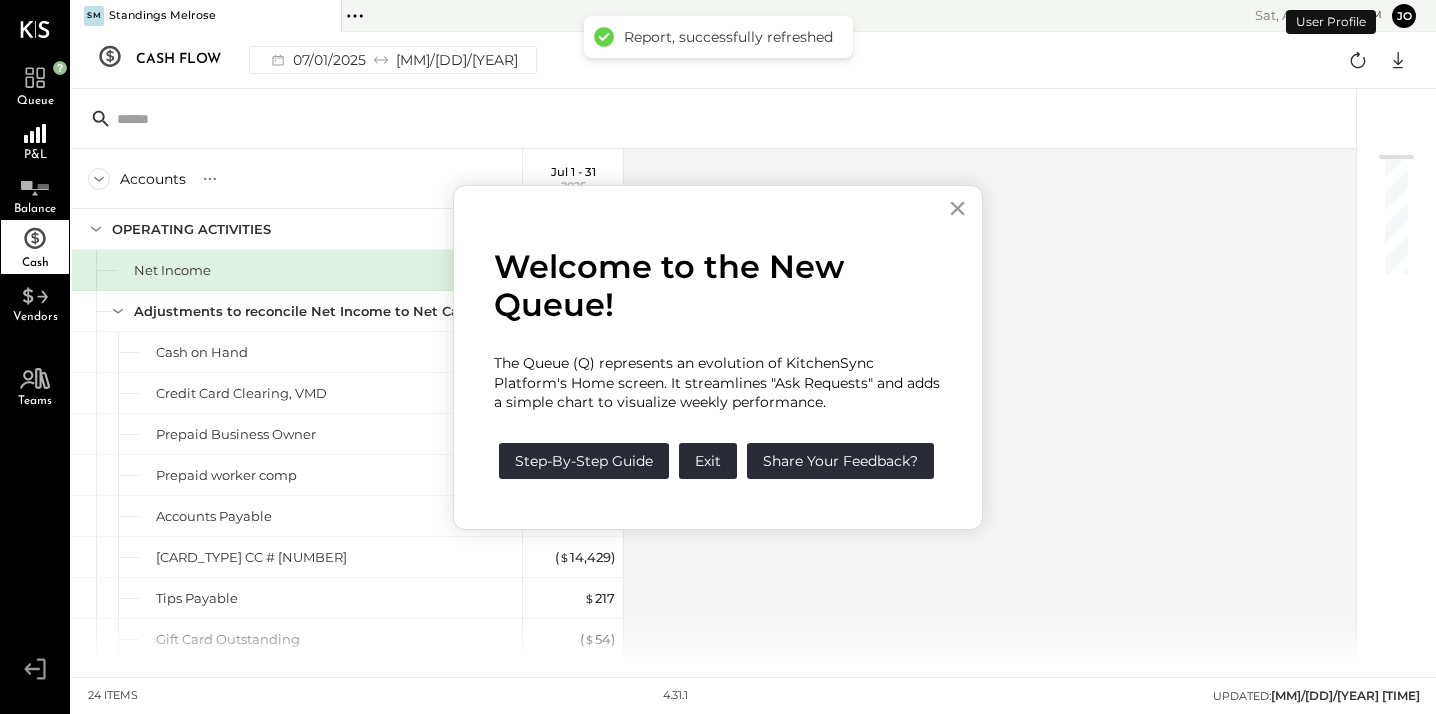 click on "×" at bounding box center [957, 208] 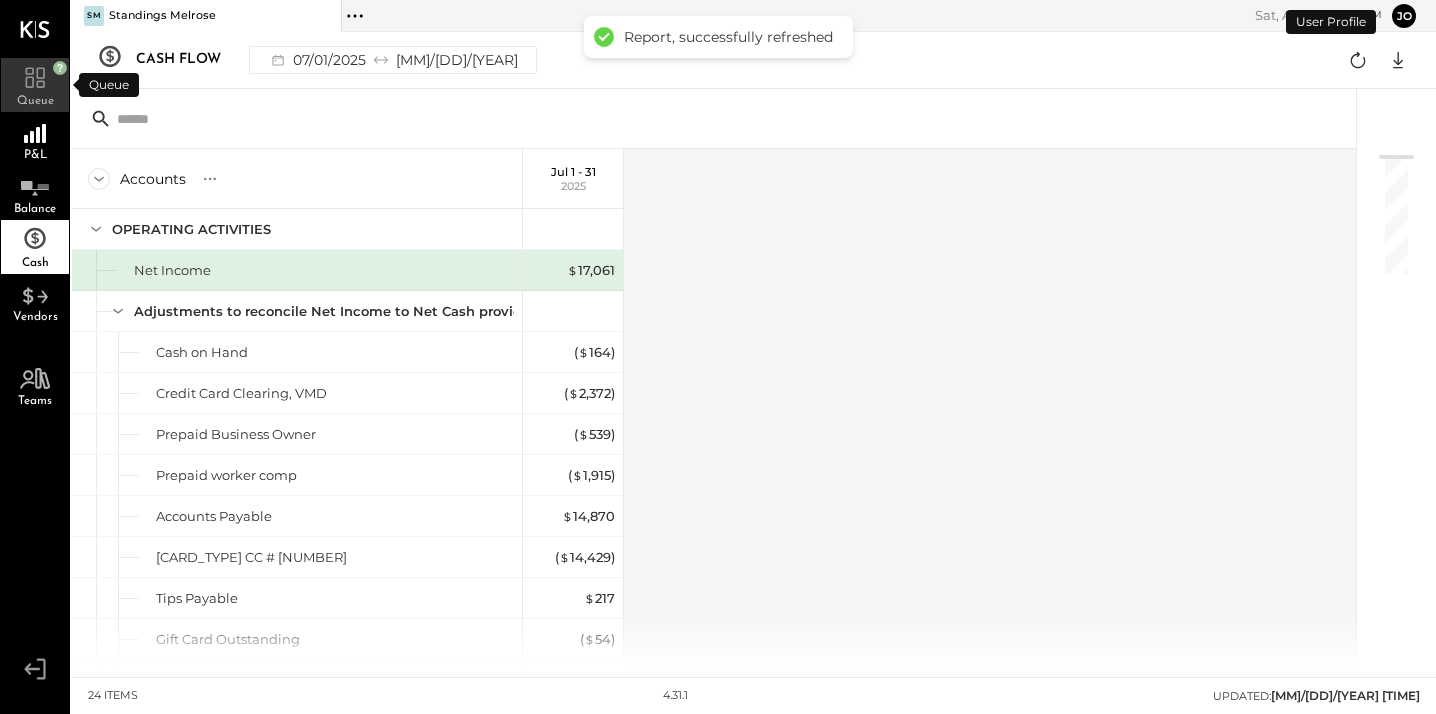 click 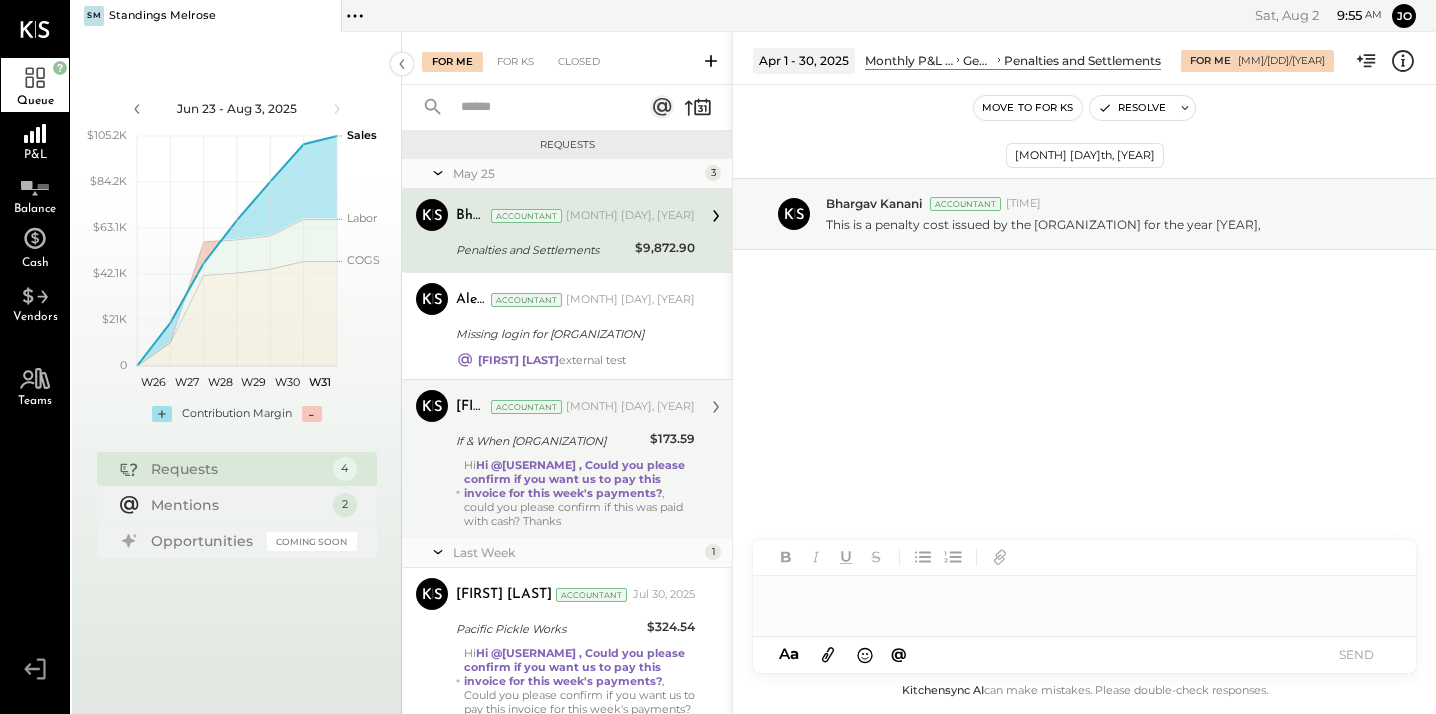 click on "If & When [ORGANIZATION]" at bounding box center (550, 441) 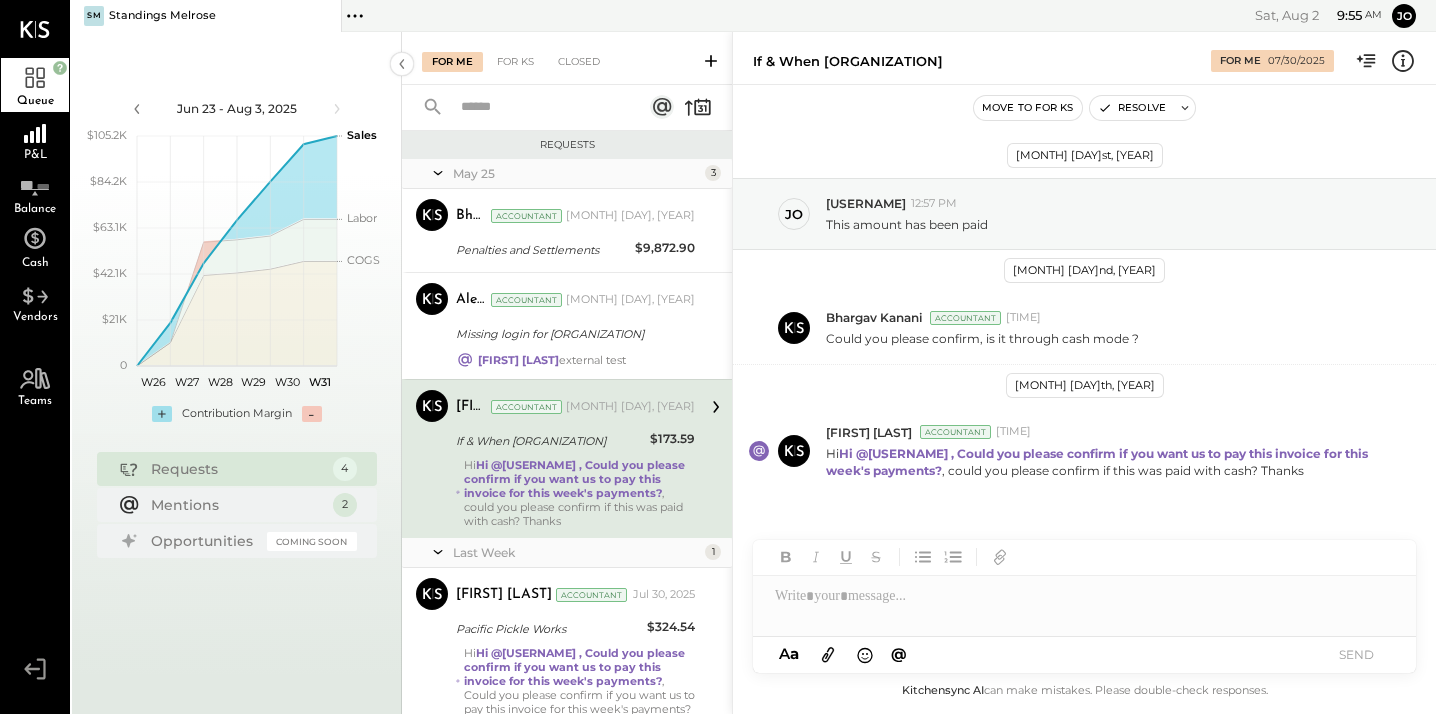 click at bounding box center [1084, 596] 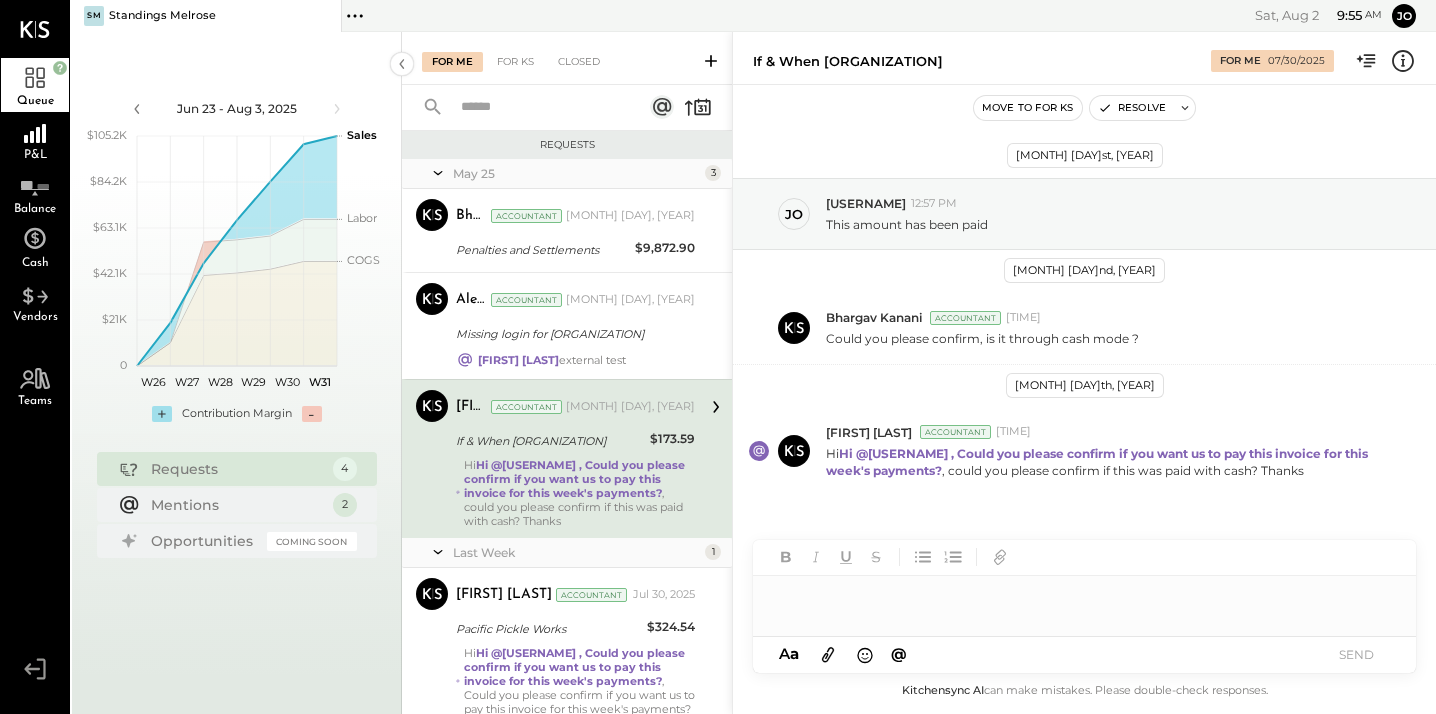 type 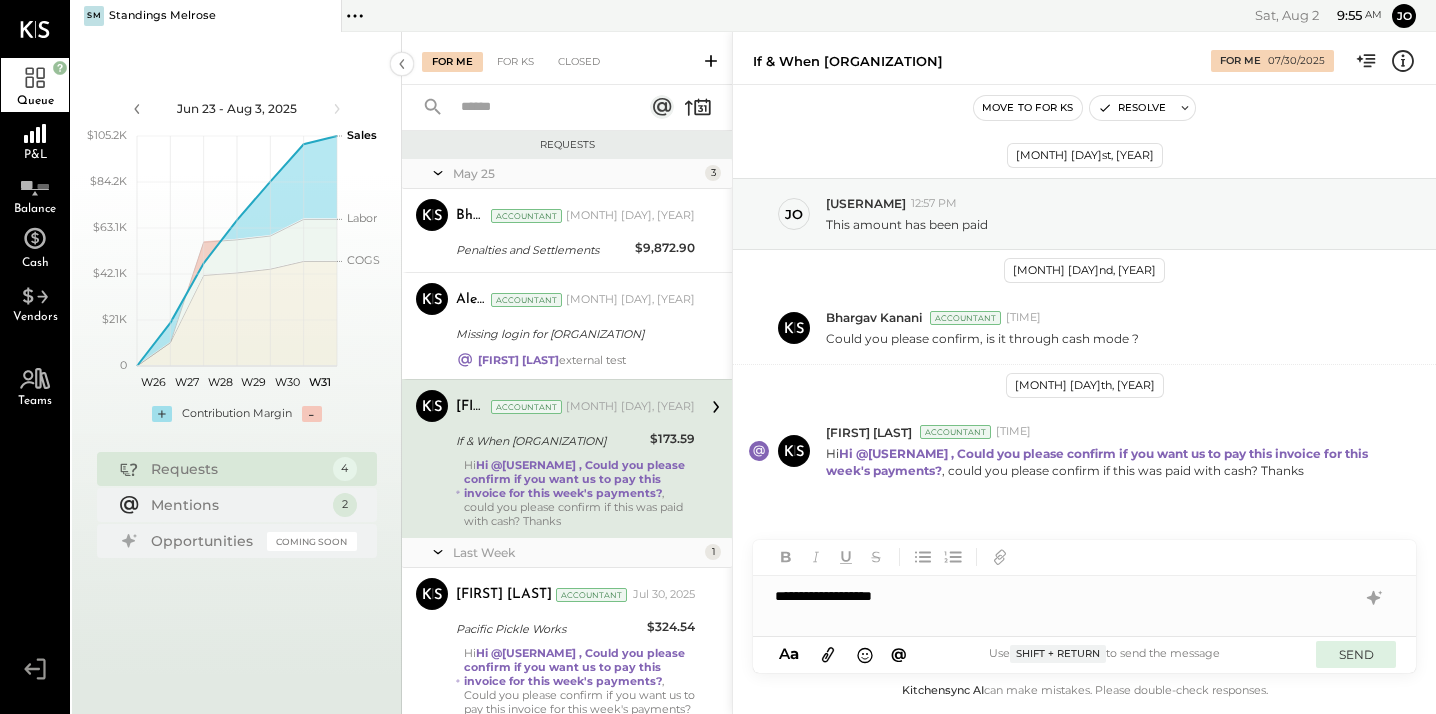 click on "SEND" at bounding box center (1356, 654) 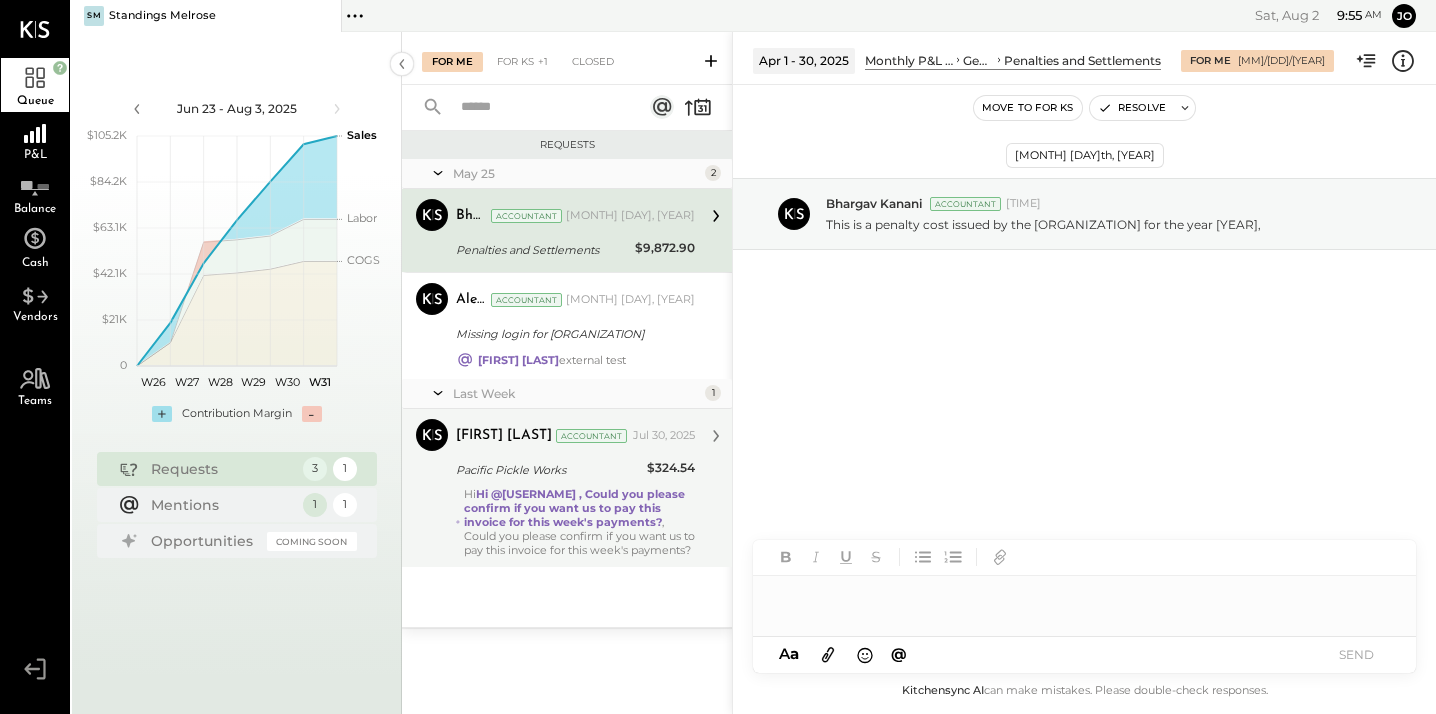 click on "Hi @[USERNAME] , Could you please confirm if you want us to pay this invoice for this week's payments?" at bounding box center [579, 522] 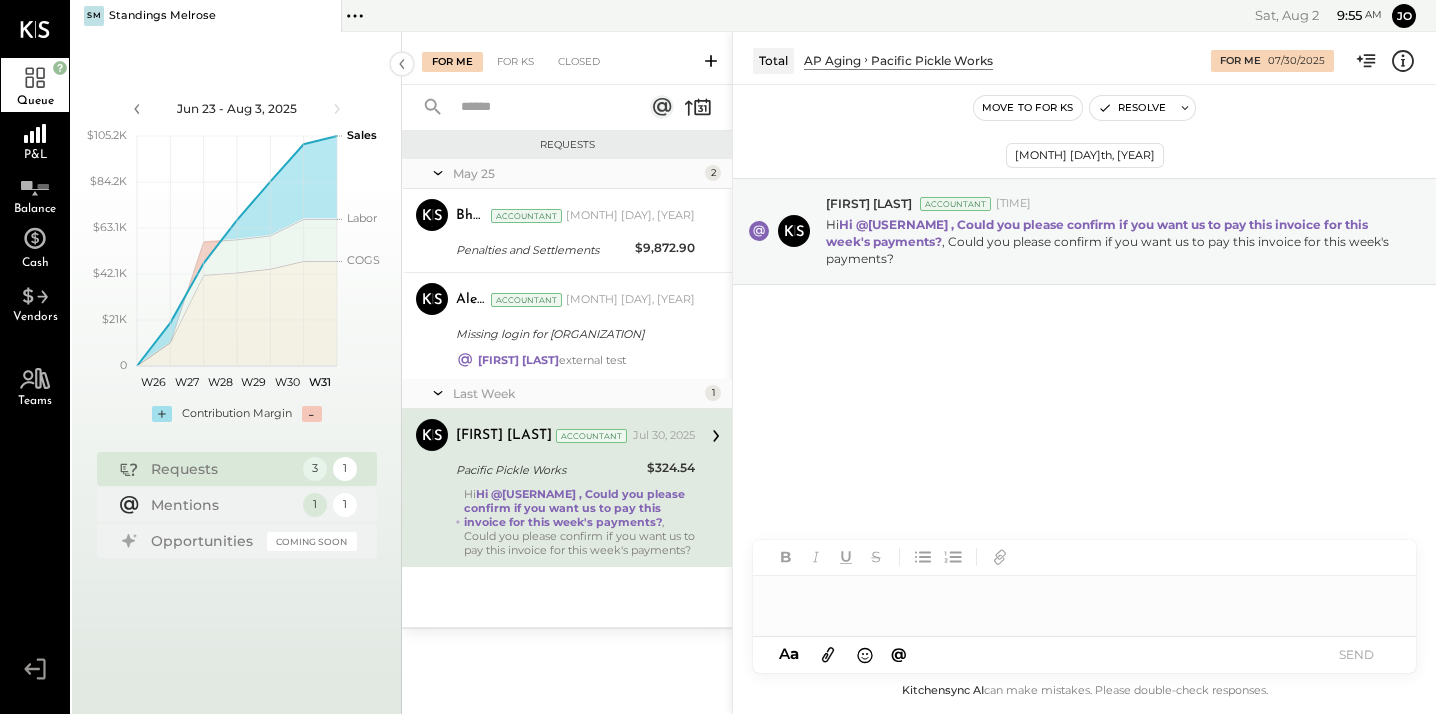 click at bounding box center (1084, 596) 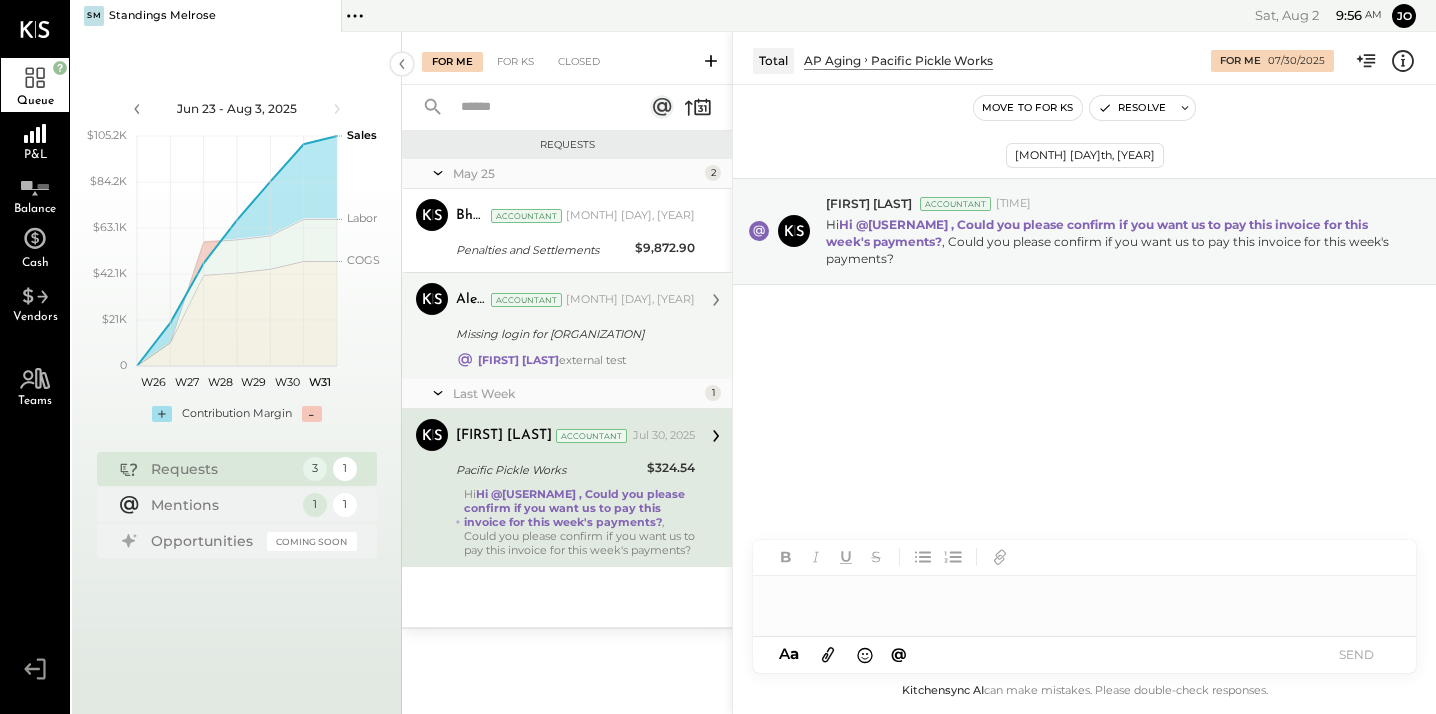 click on "[FIRST] [LAST]" at bounding box center (518, 360) 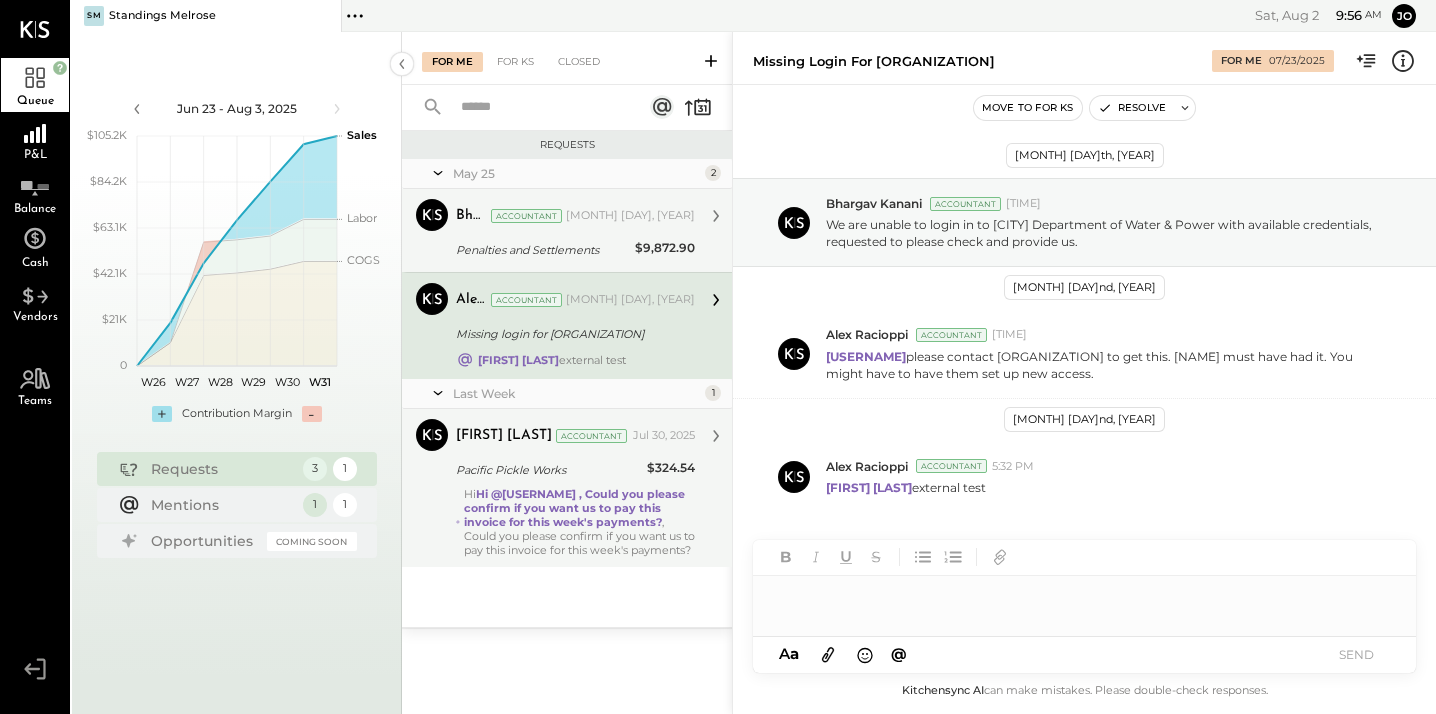 click on "[NAME] [LAST] Accountant [NAME] [LAST] [MONTH] [DAY], [YEAR] Penalties and Settlements This is a penalty cost issued by the [ORGANIZATION] for the year [YEAR]," at bounding box center [567, 230] 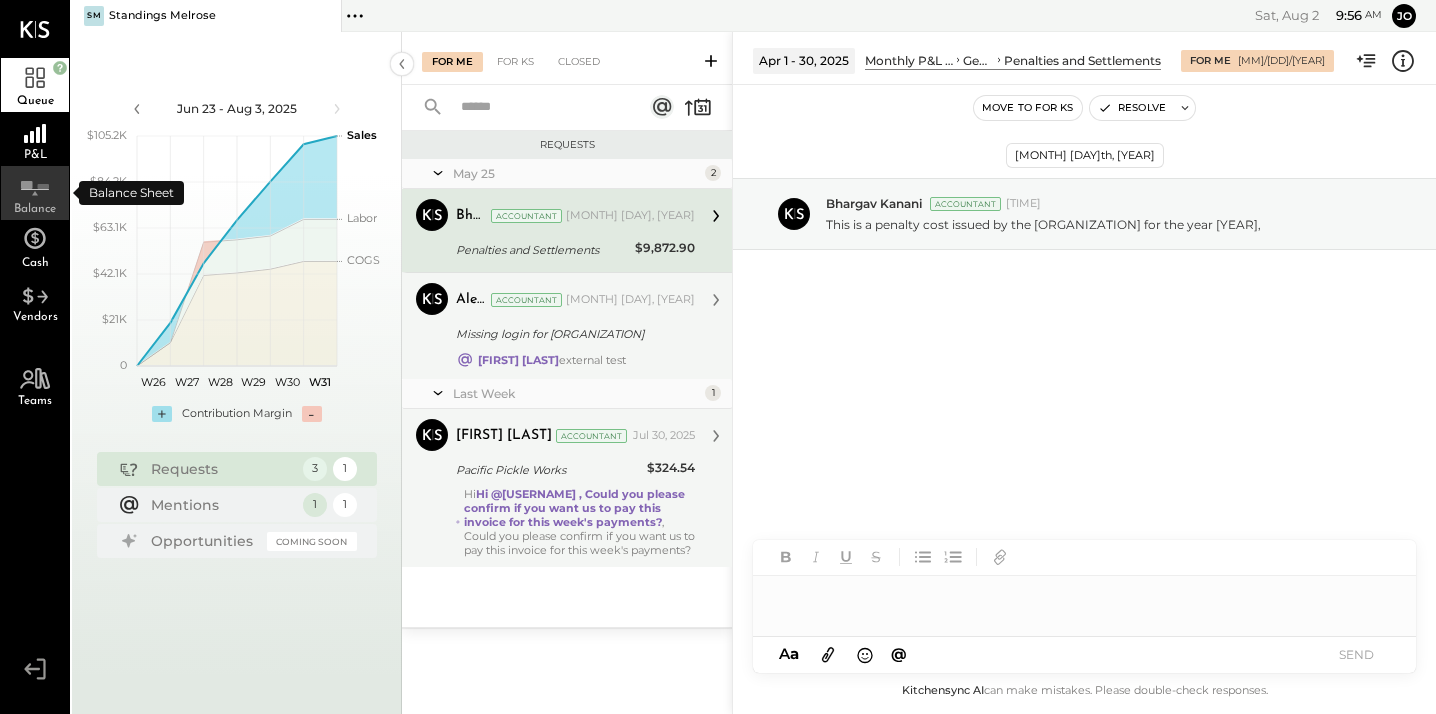 click 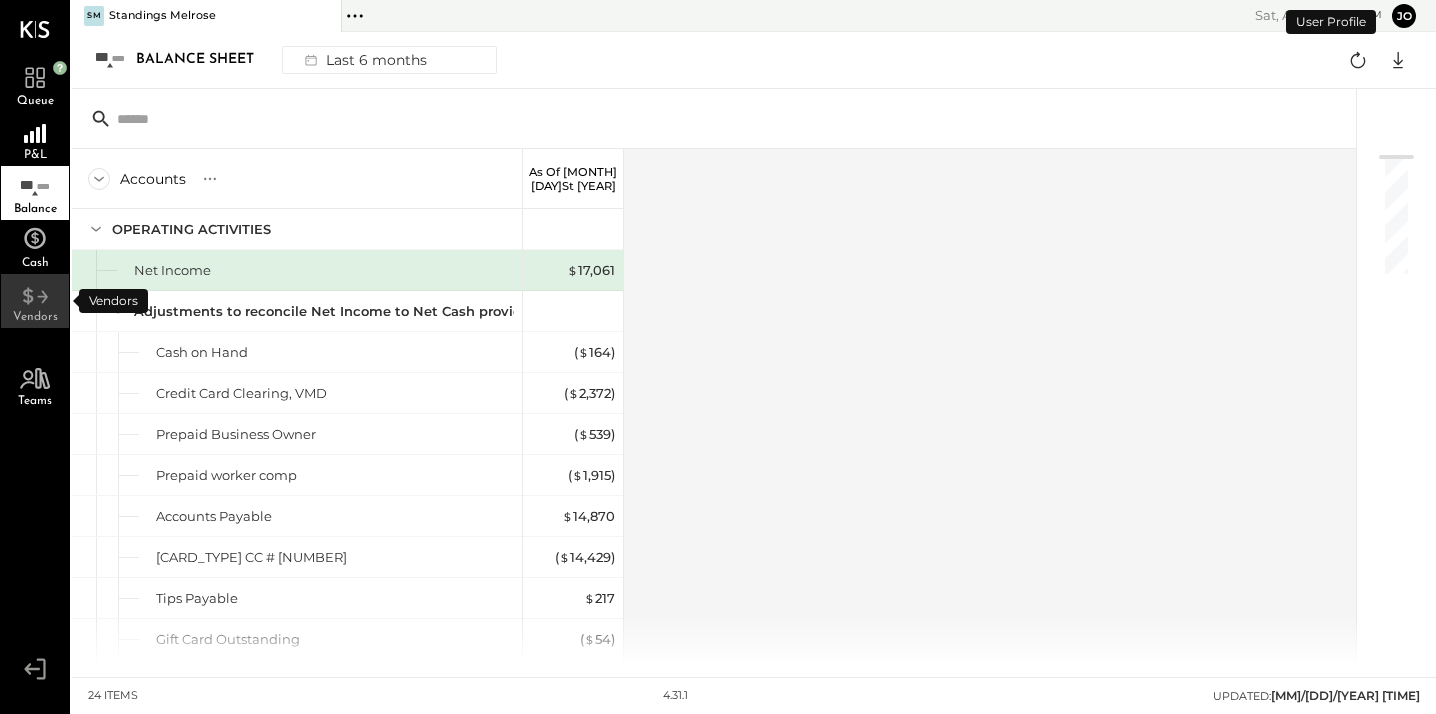 click 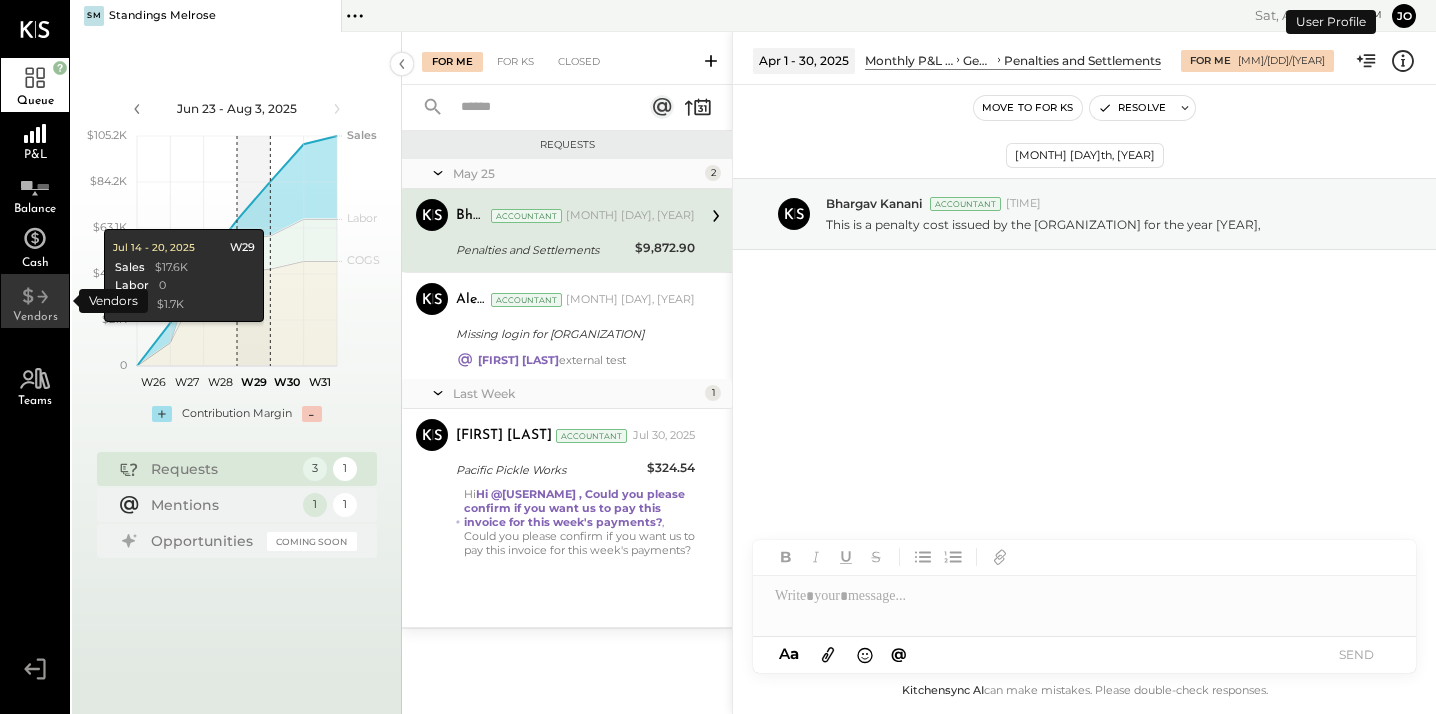 click on "Vendors" at bounding box center [35, 301] 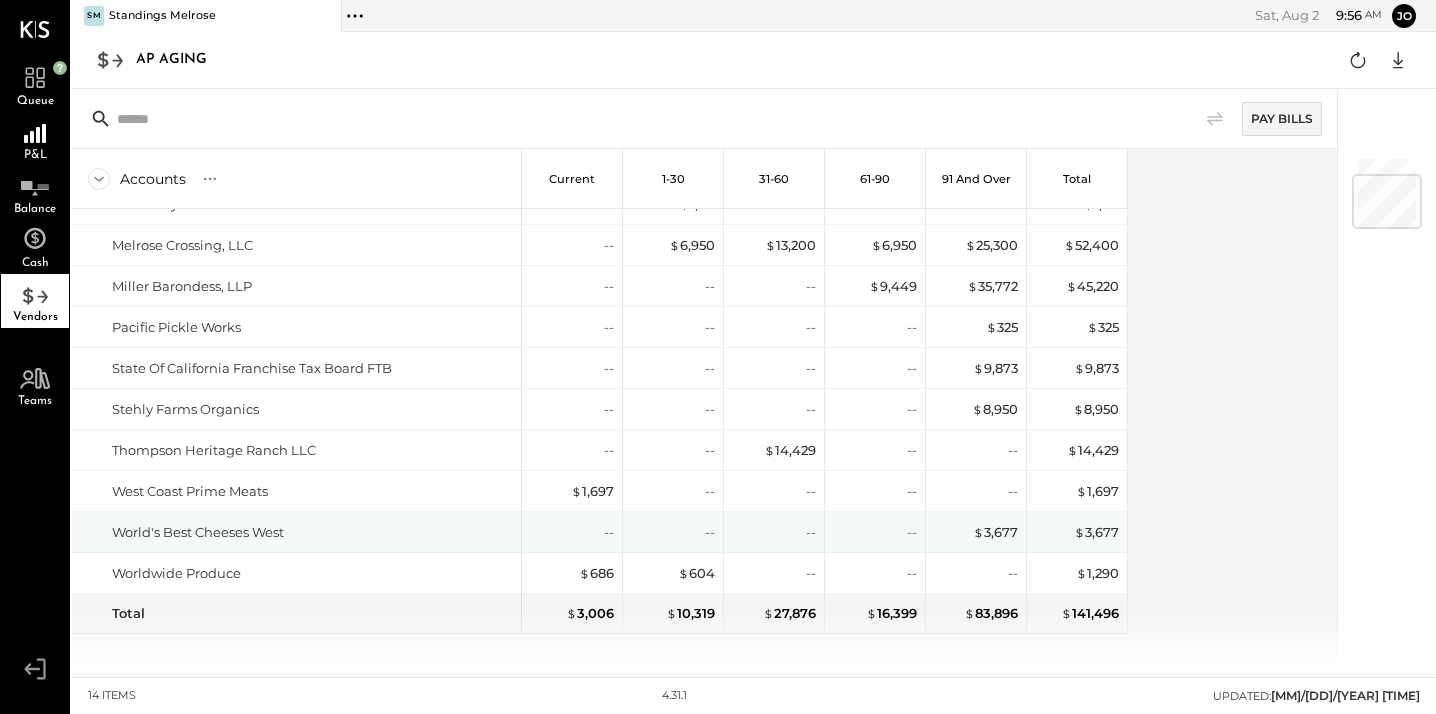 scroll, scrollTop: 167, scrollLeft: 0, axis: vertical 